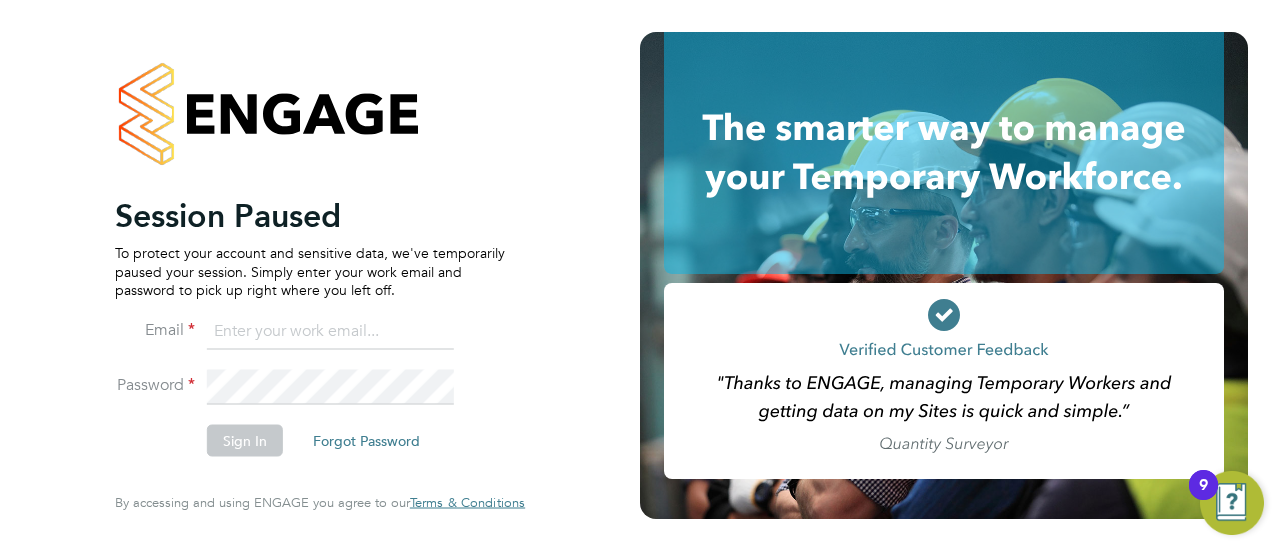 scroll, scrollTop: 0, scrollLeft: 0, axis: both 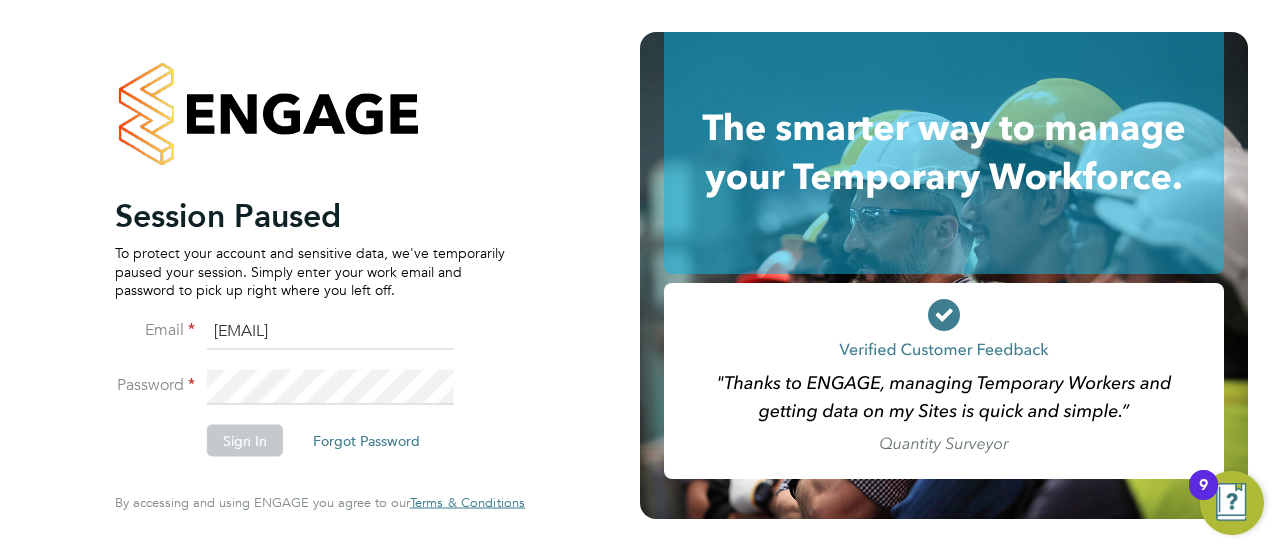 click on "Sign In" 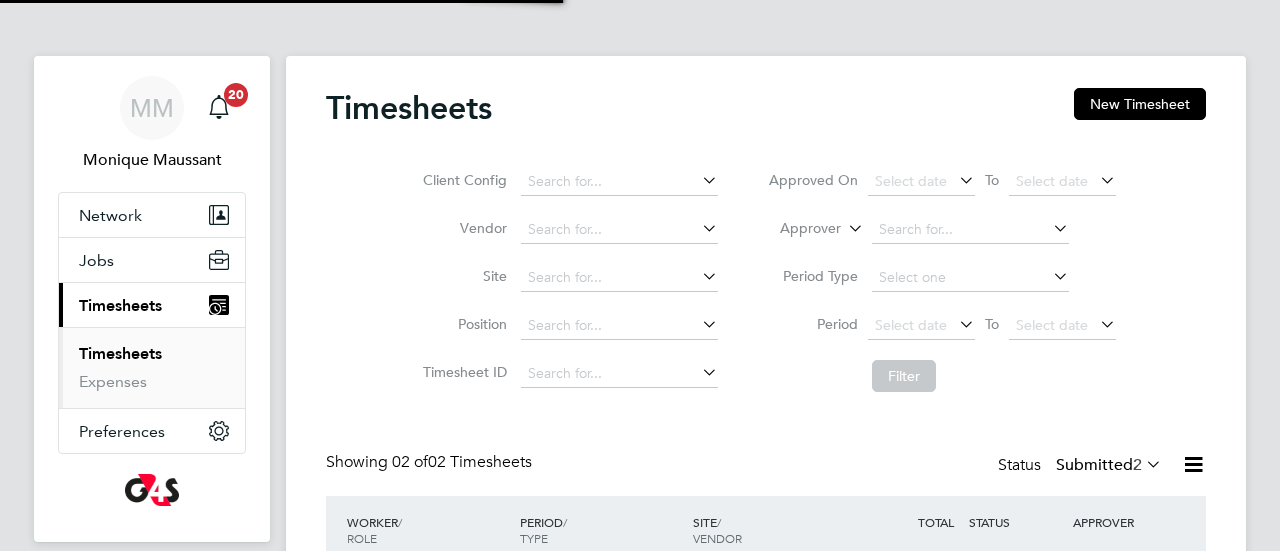 scroll, scrollTop: 0, scrollLeft: 0, axis: both 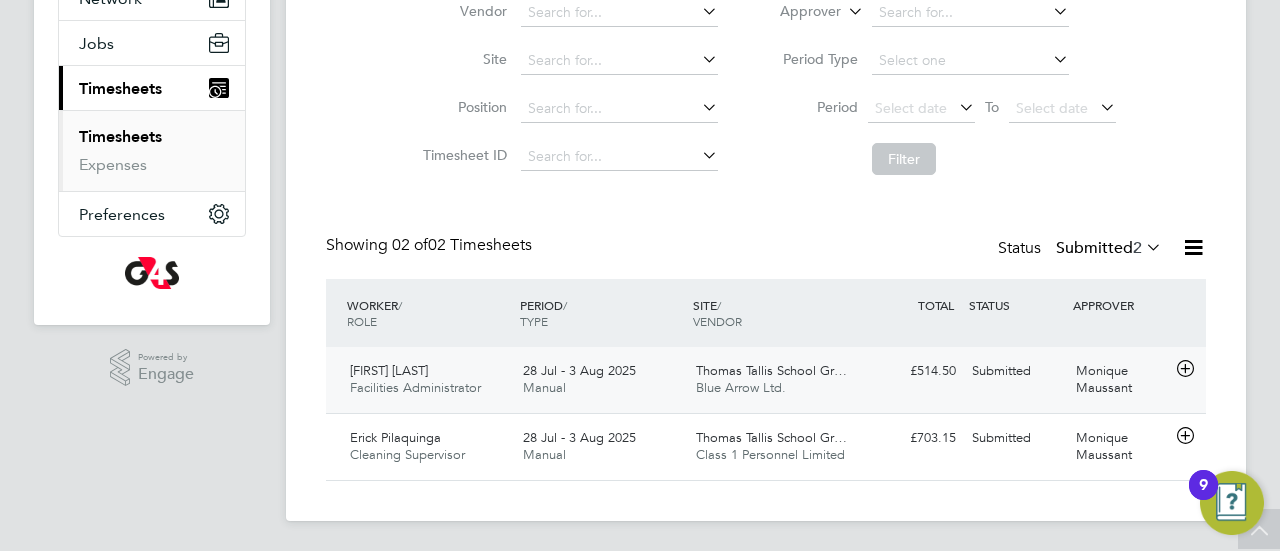 click on "Manual" 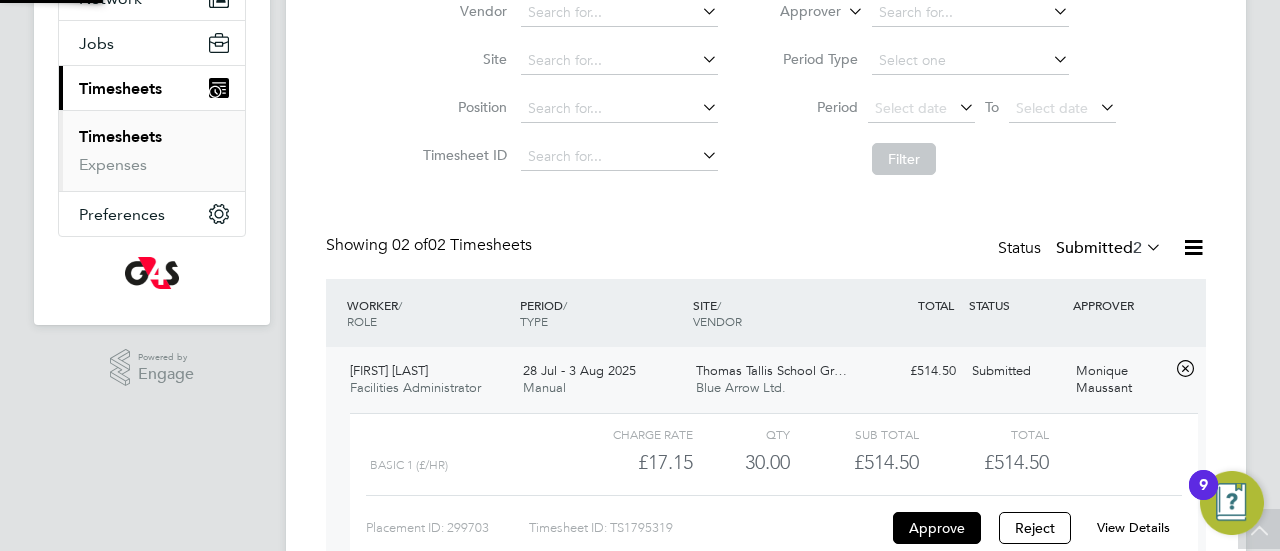 scroll, scrollTop: 10, scrollLeft: 10, axis: both 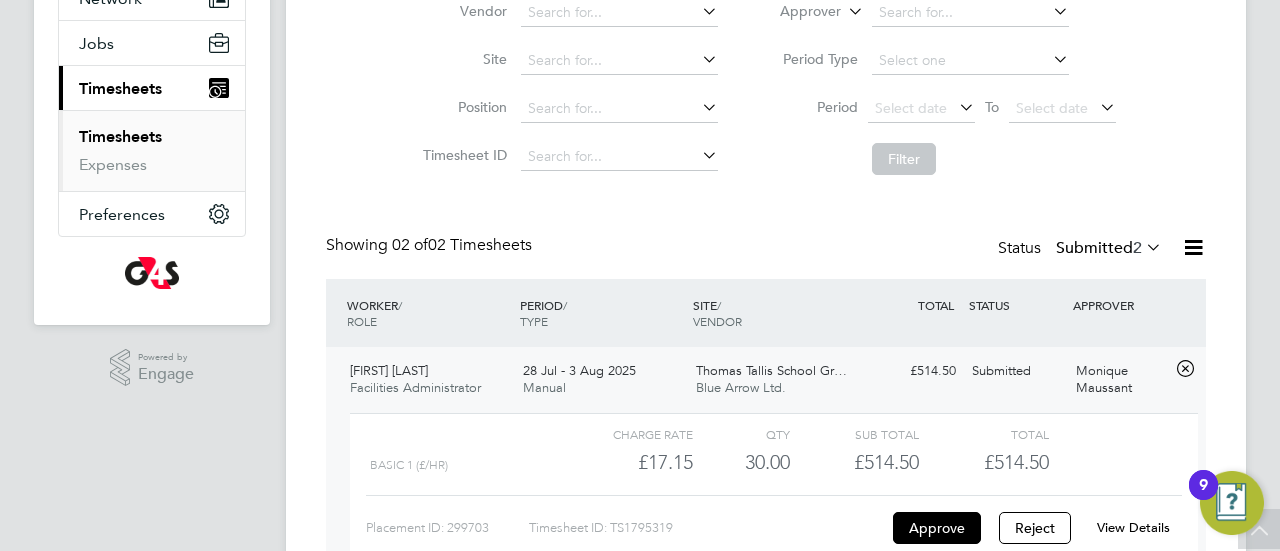 click on "Sub Total" 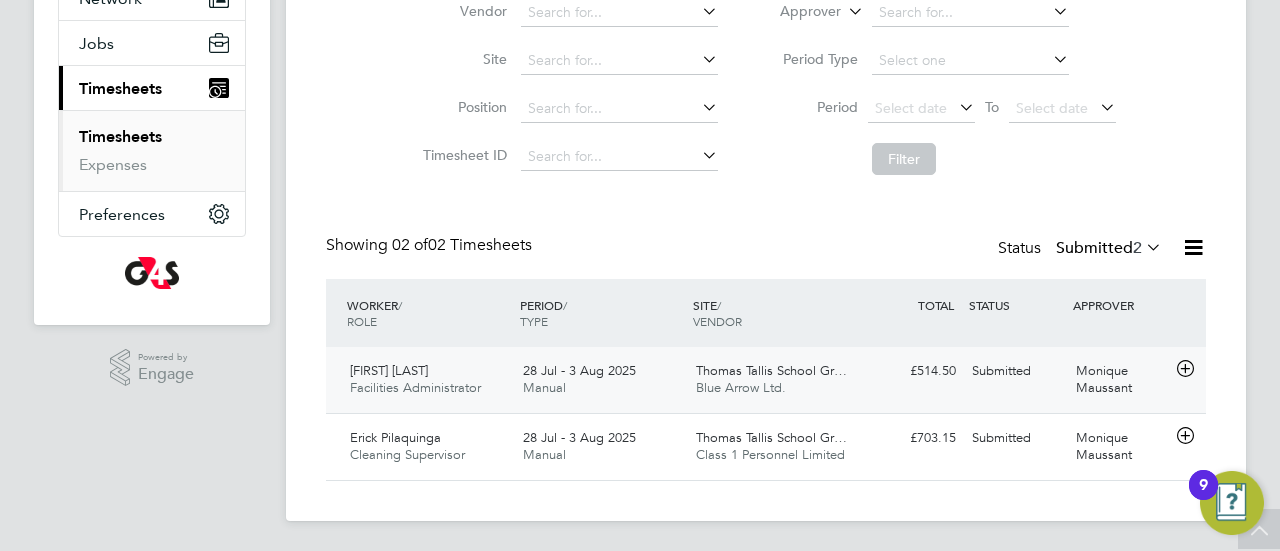 click on "Submitted" 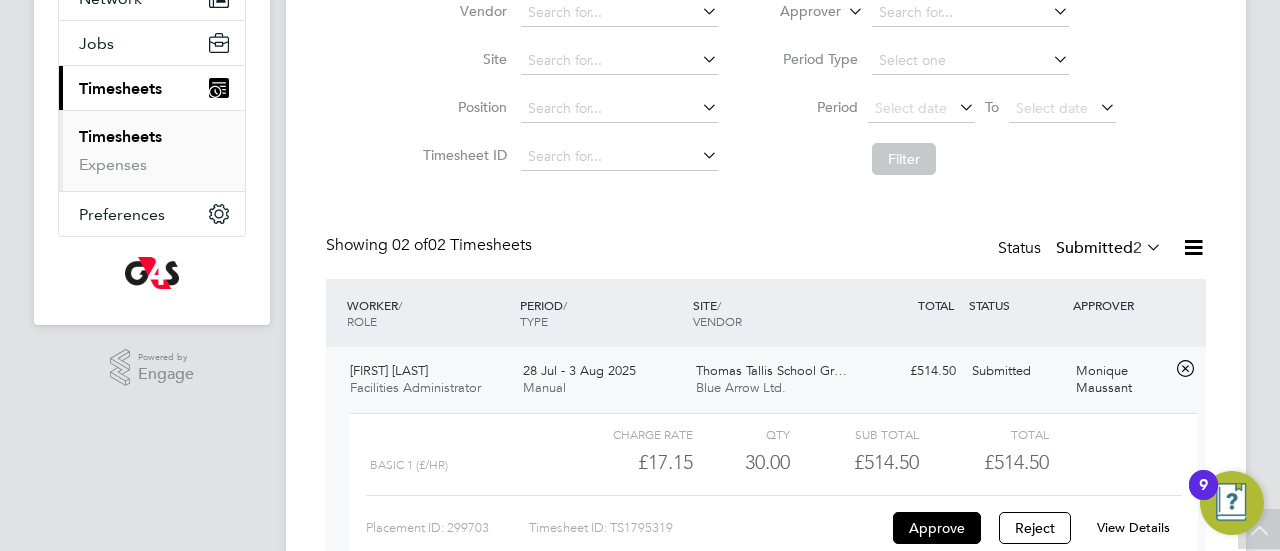 scroll, scrollTop: 10, scrollLeft: 10, axis: both 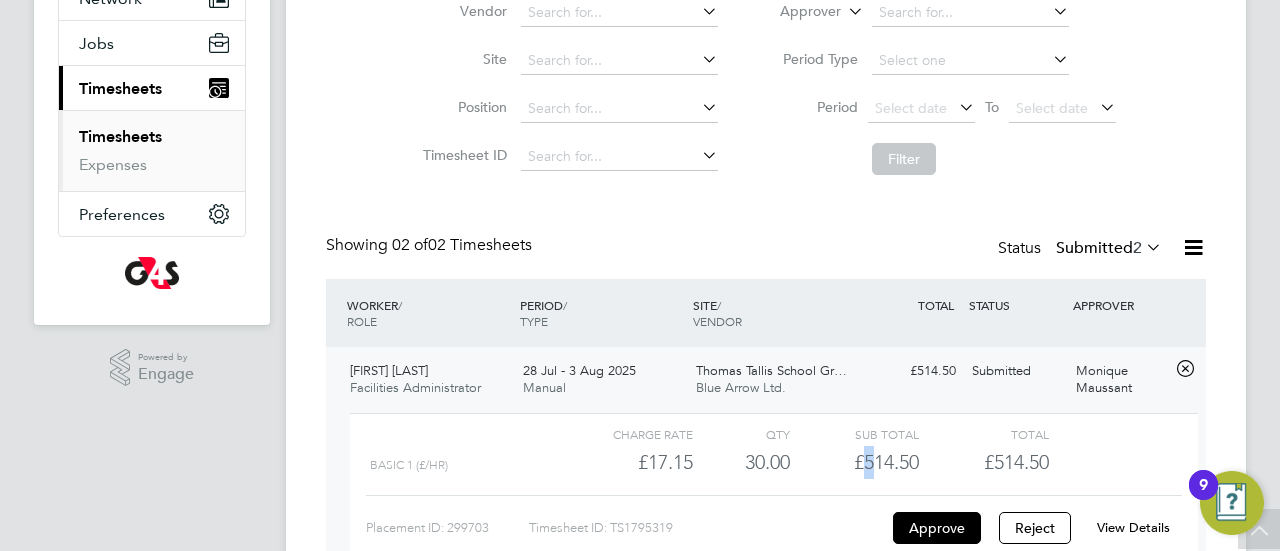 click on "£514.50" 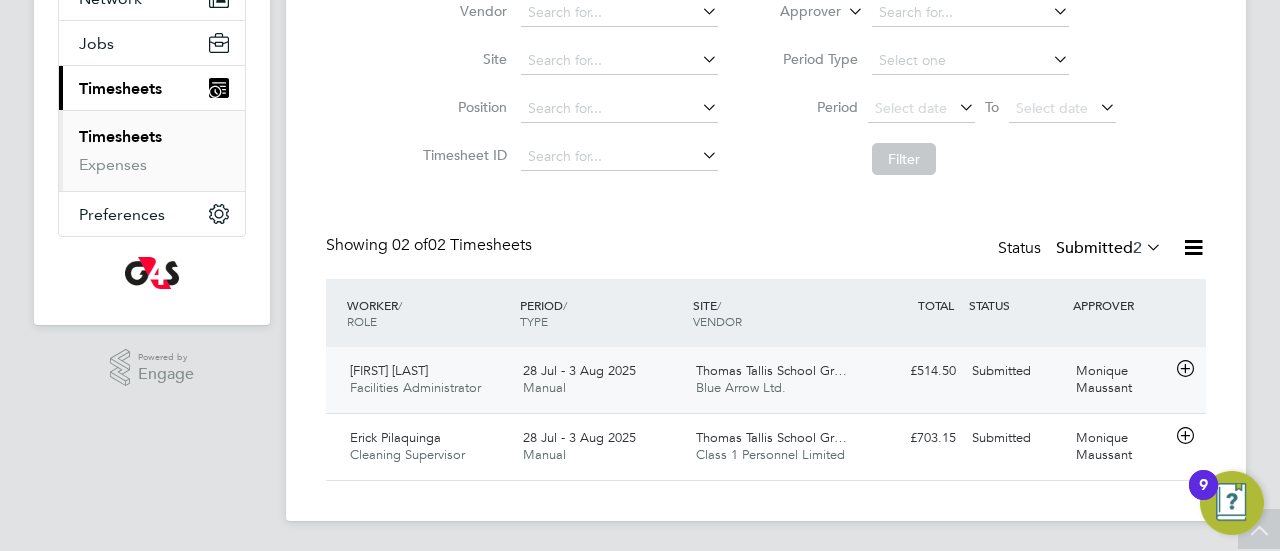 click on "Georgie Kempster" 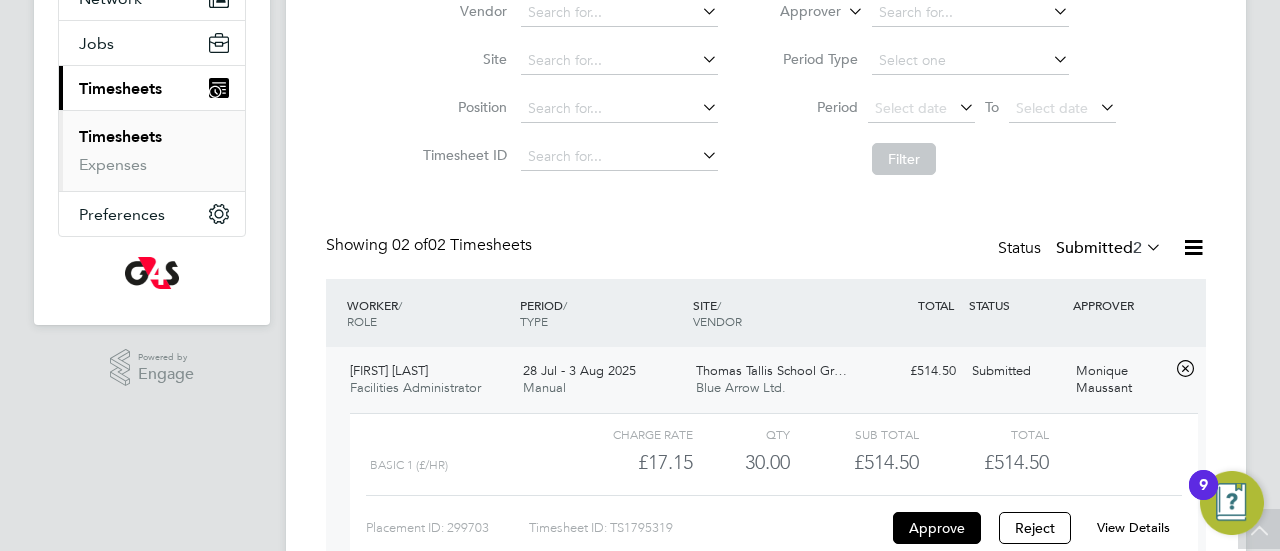 scroll, scrollTop: 10, scrollLeft: 10, axis: both 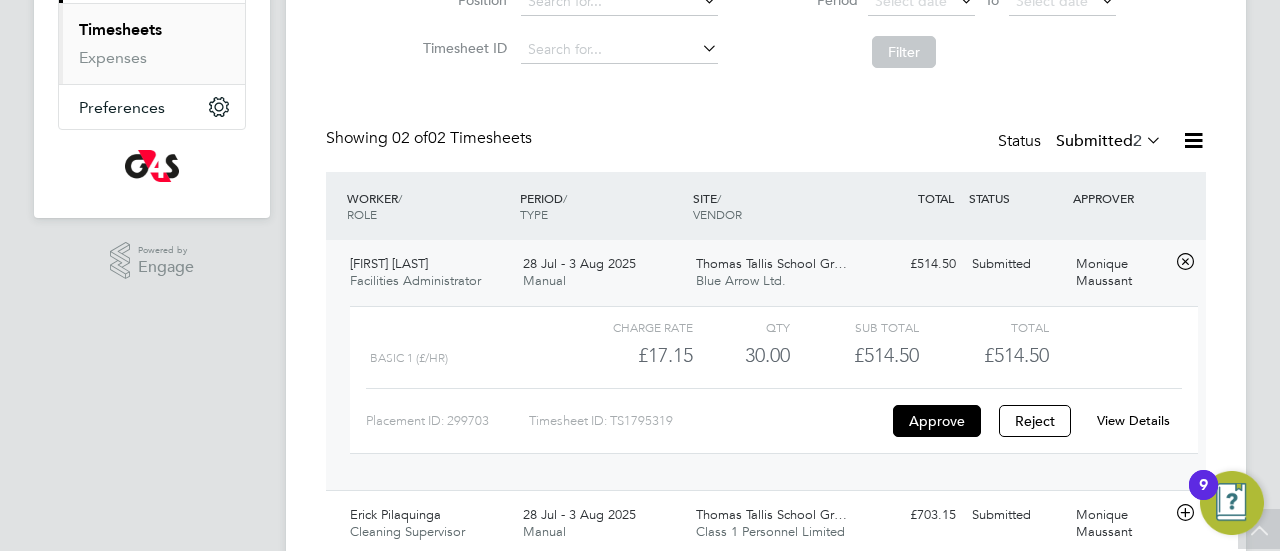 click on "View Details" 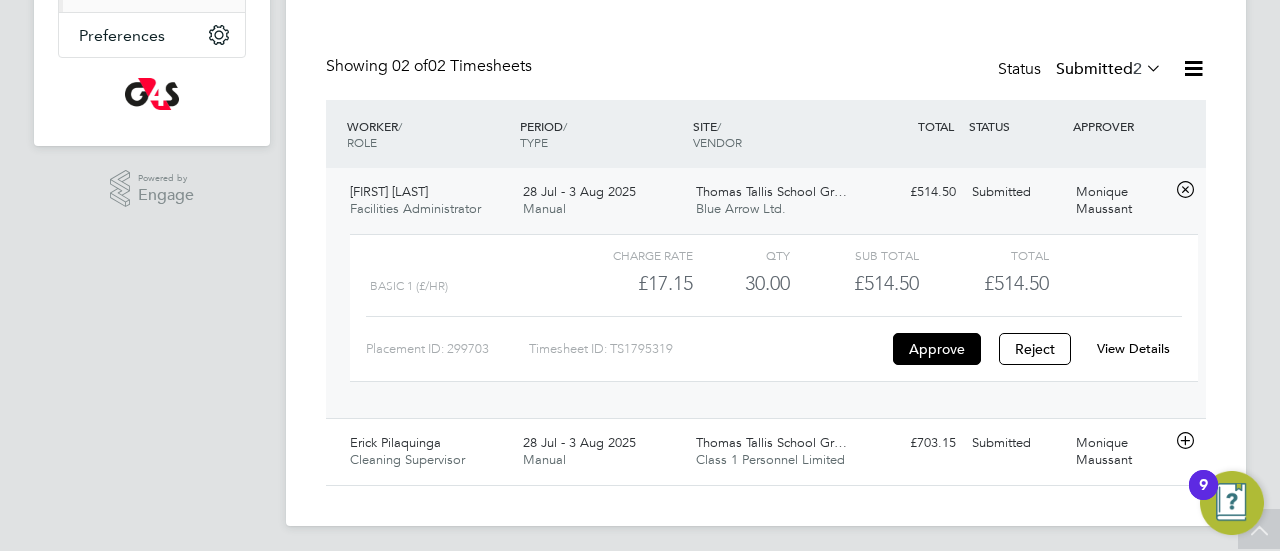 scroll, scrollTop: 401, scrollLeft: 0, axis: vertical 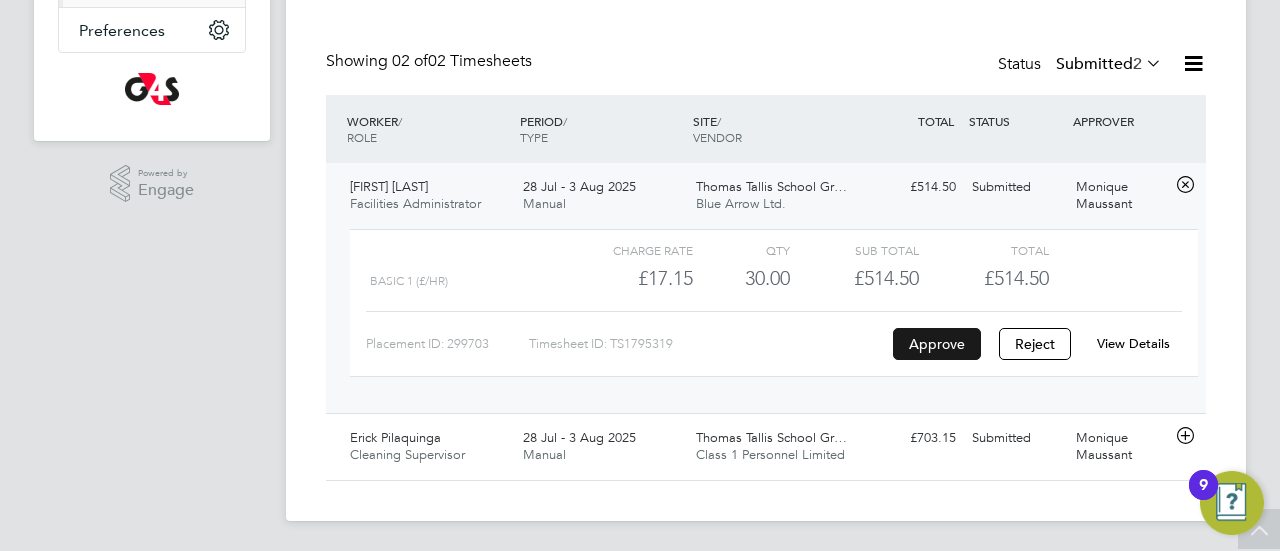 click on "Approve" 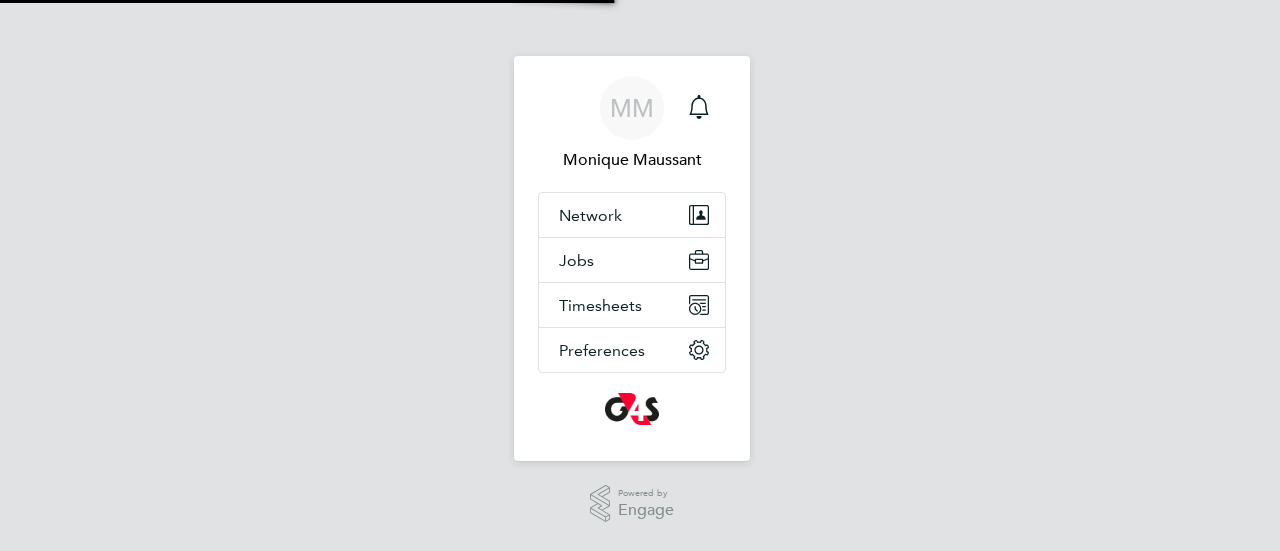 scroll, scrollTop: 0, scrollLeft: 0, axis: both 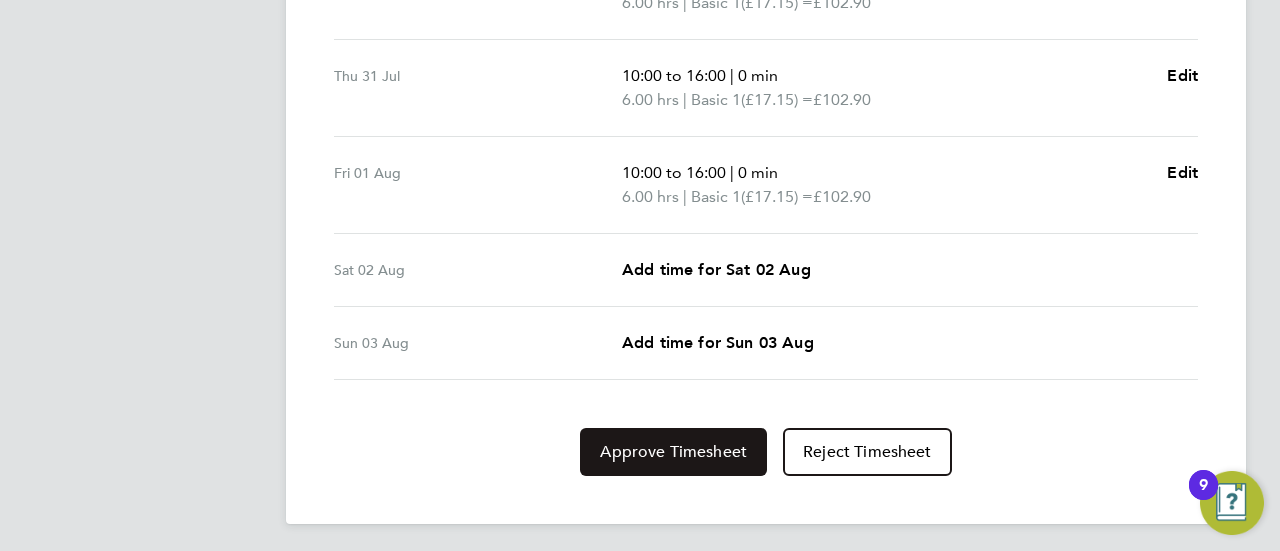 click on "Approve Timesheet" 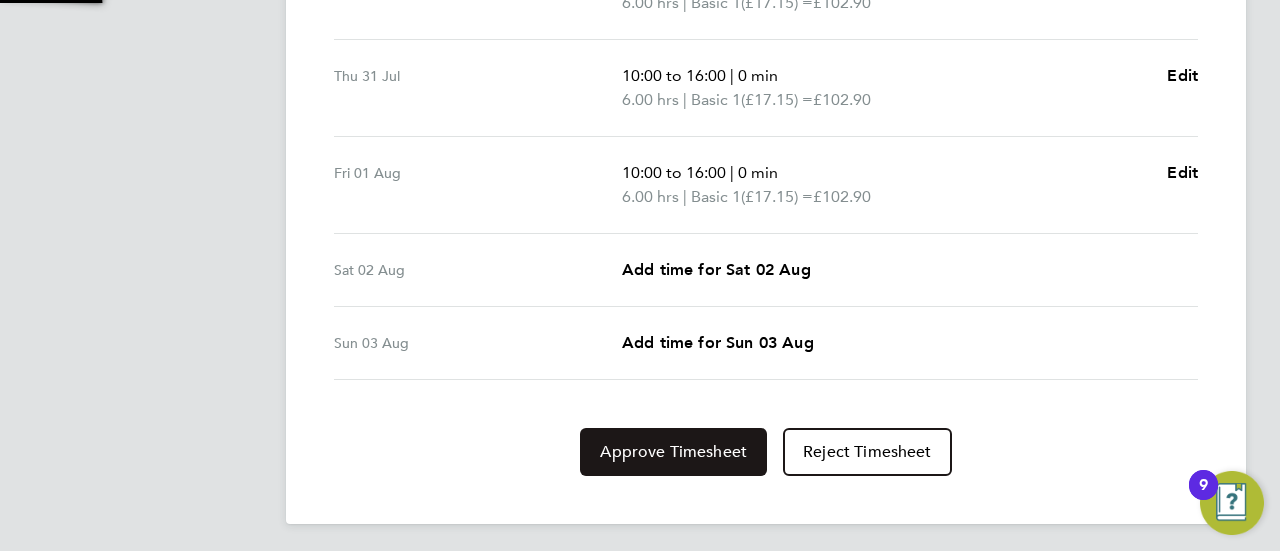 scroll, scrollTop: 0, scrollLeft: 0, axis: both 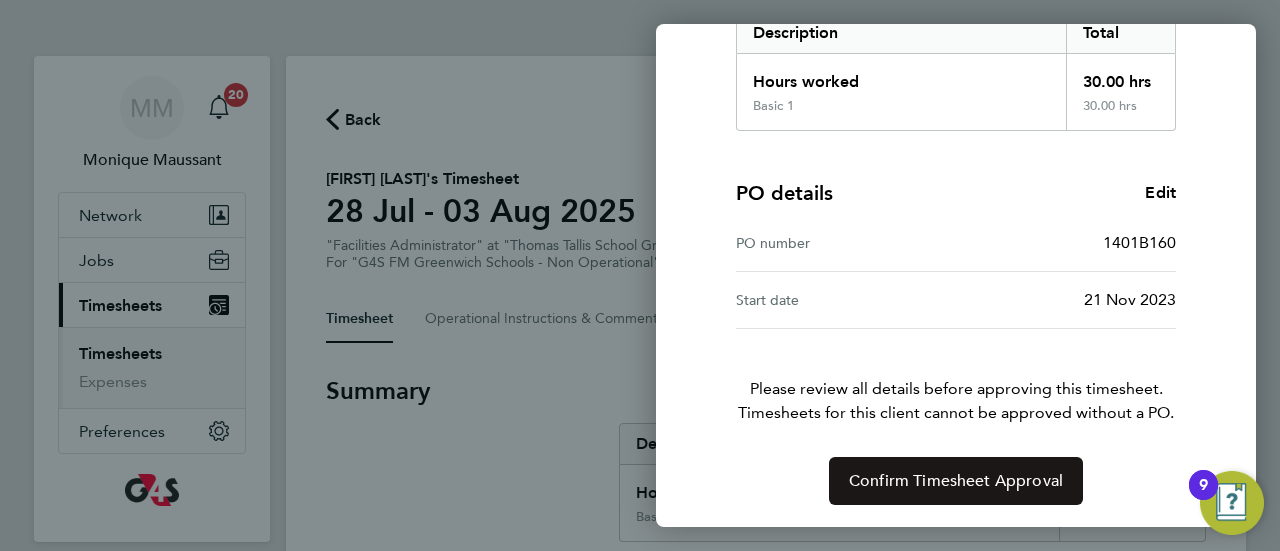 click on "Confirm Timesheet Approval" 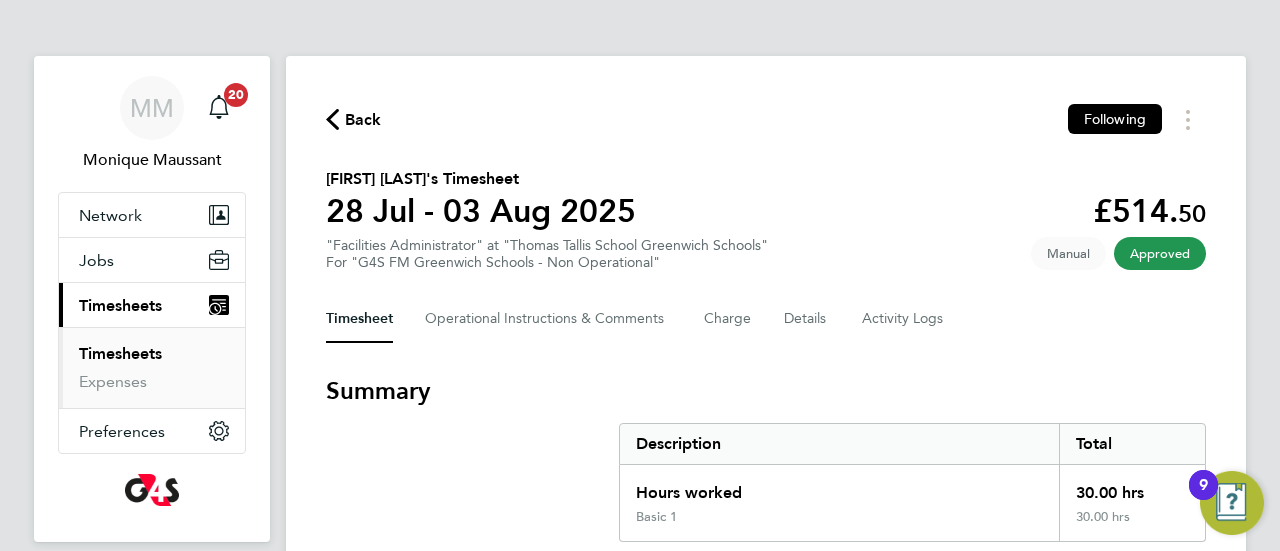 click on "Back" 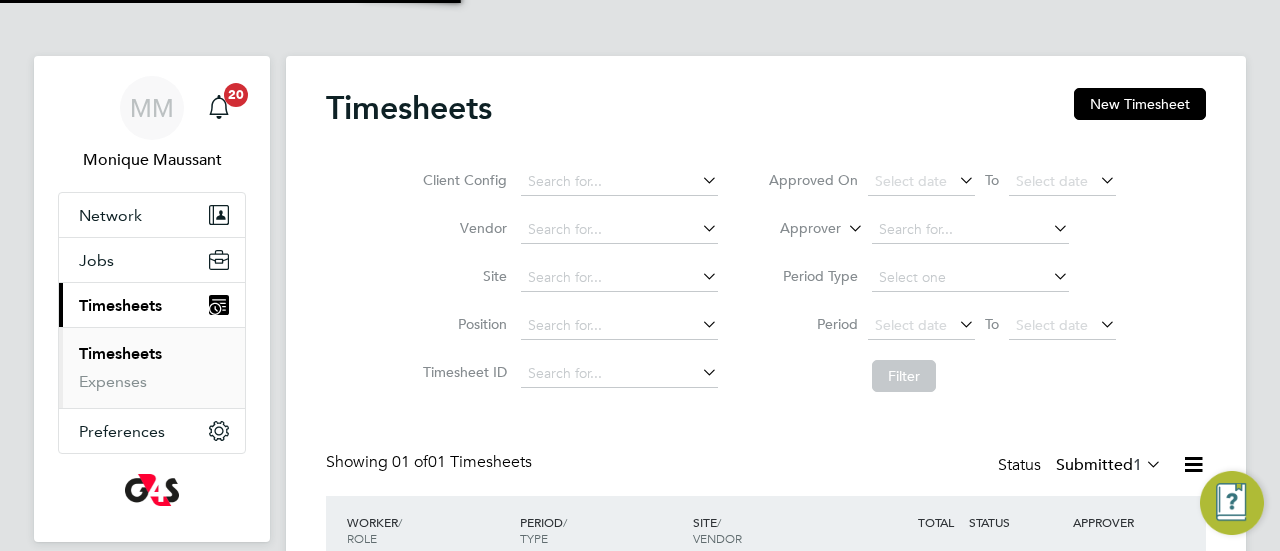 scroll, scrollTop: 10, scrollLeft: 10, axis: both 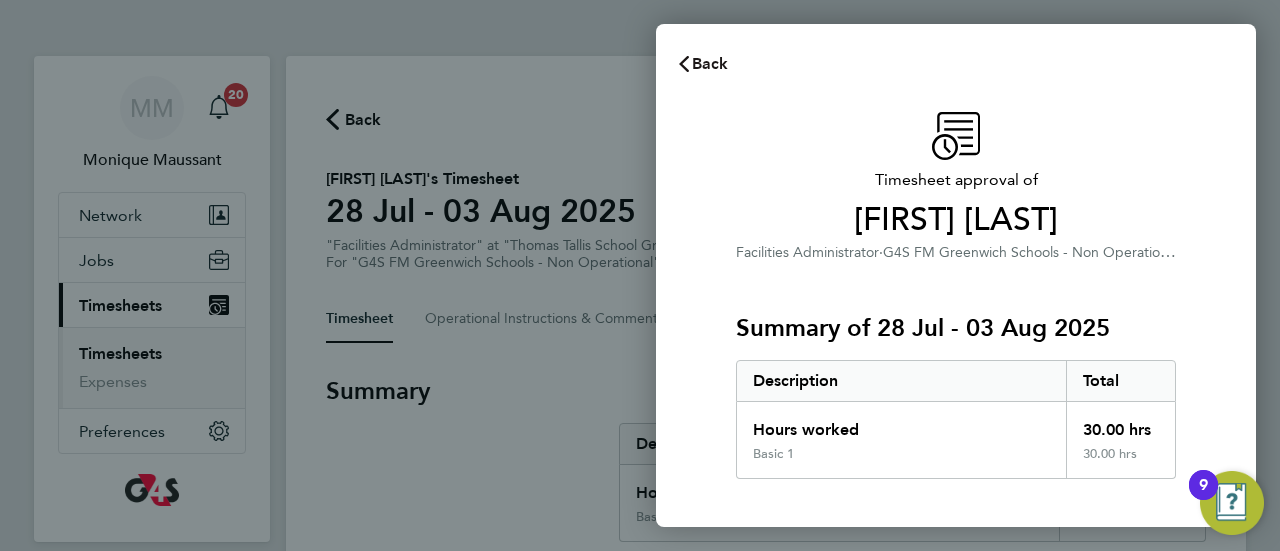 click 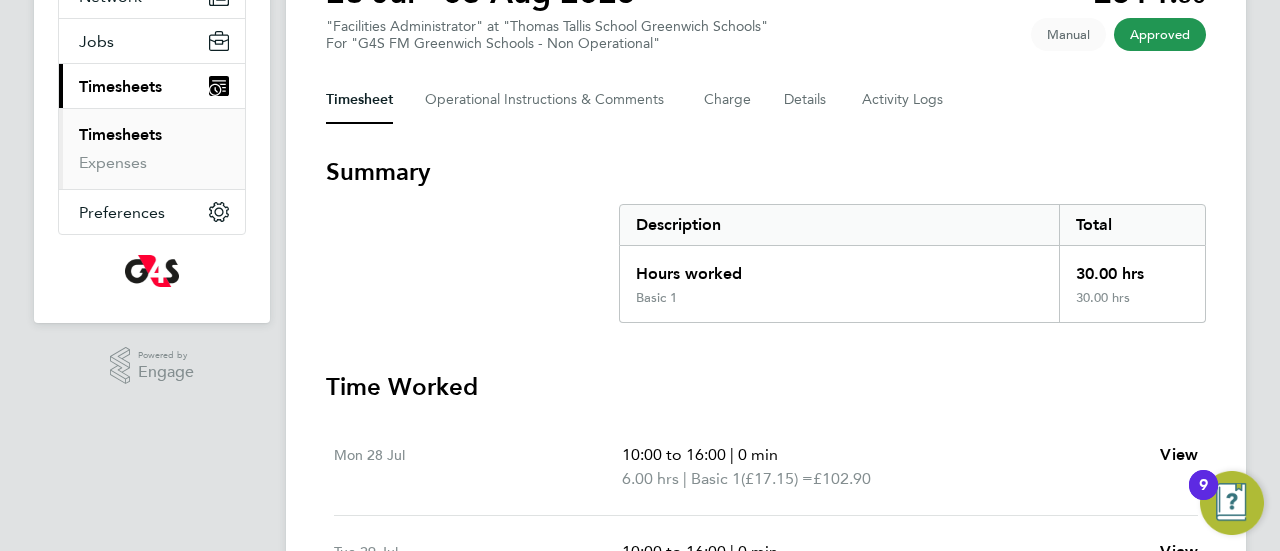 scroll, scrollTop: 0, scrollLeft: 0, axis: both 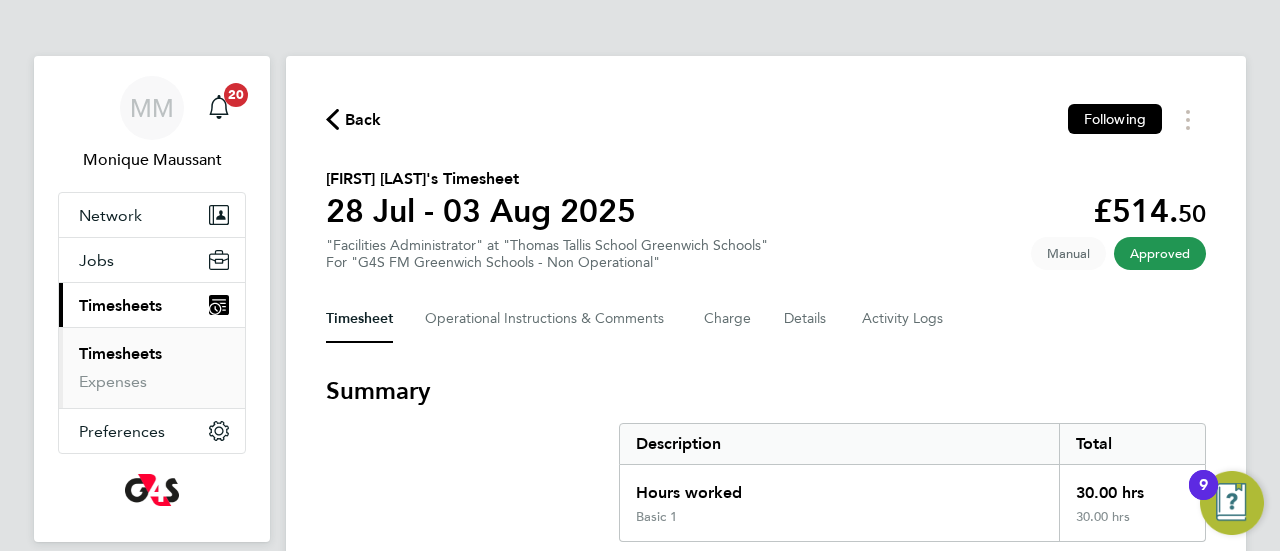 click on "Back" 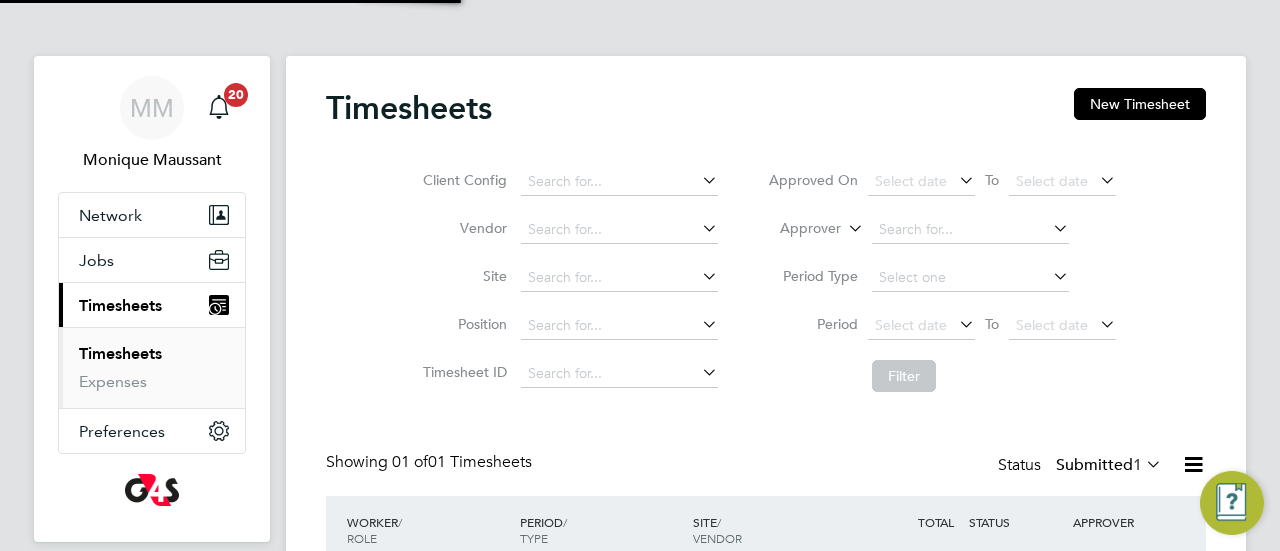 scroll, scrollTop: 10, scrollLeft: 10, axis: both 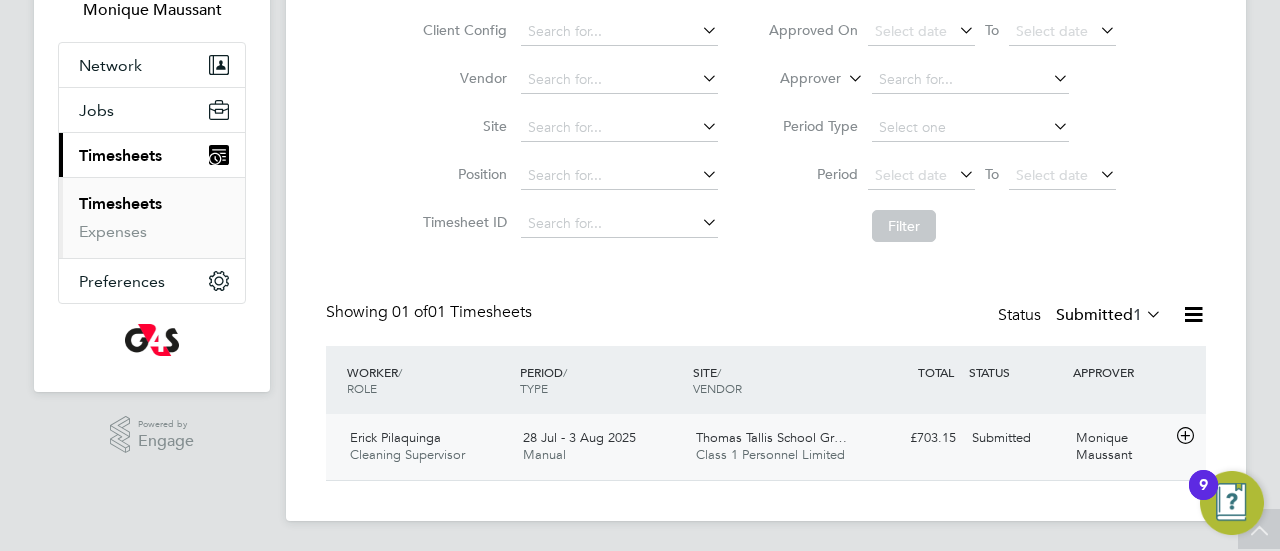 click on "£703.15 Submitted" 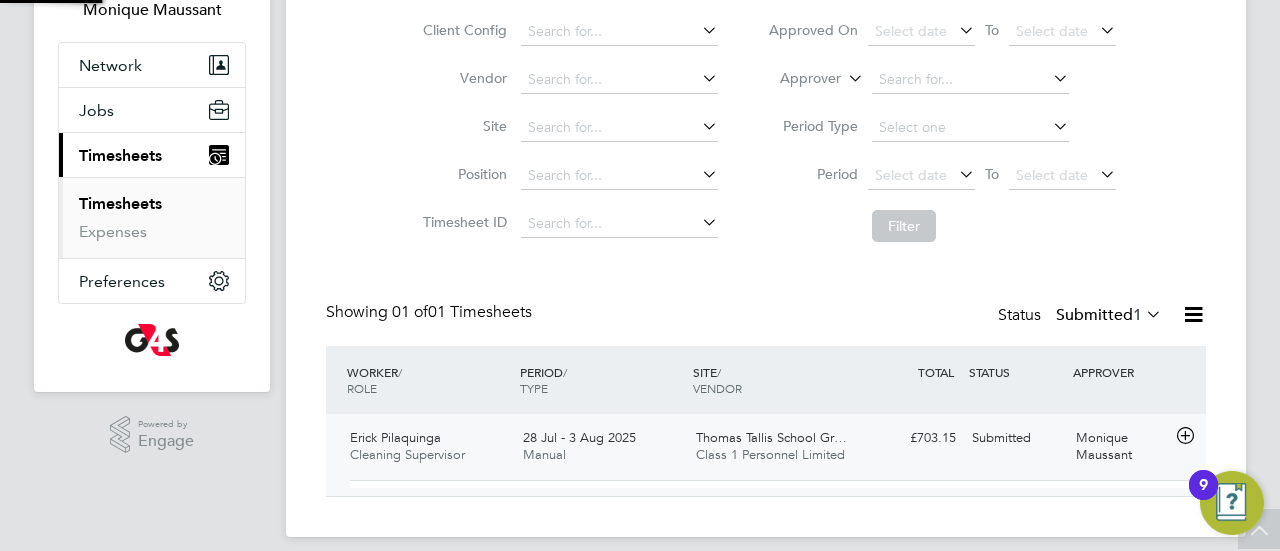 scroll, scrollTop: 10, scrollLeft: 10, axis: both 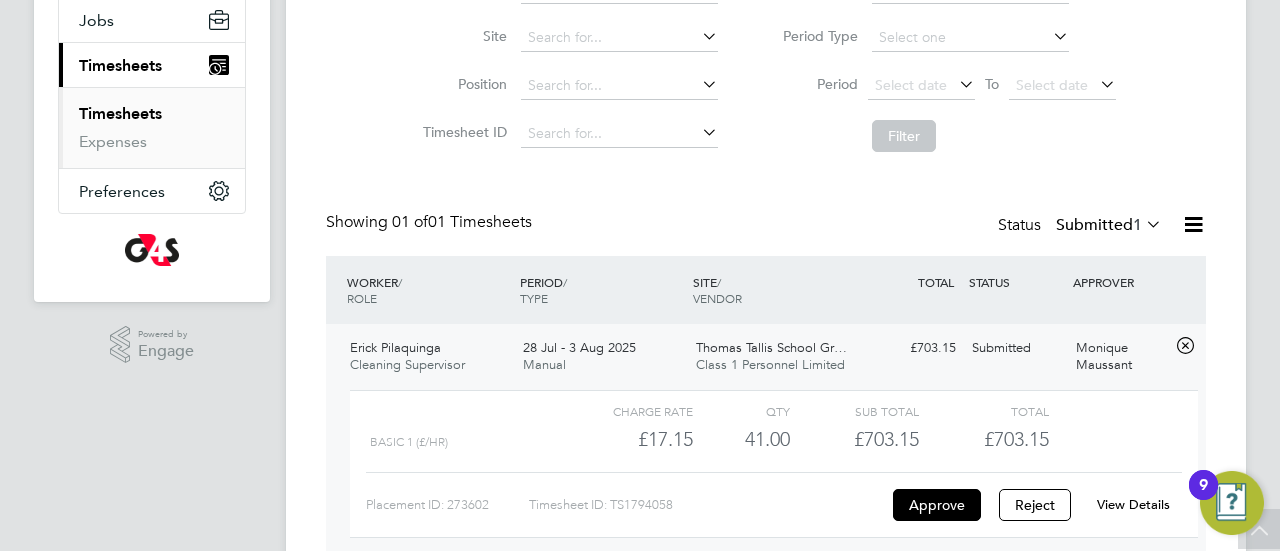 click on "£703.15" 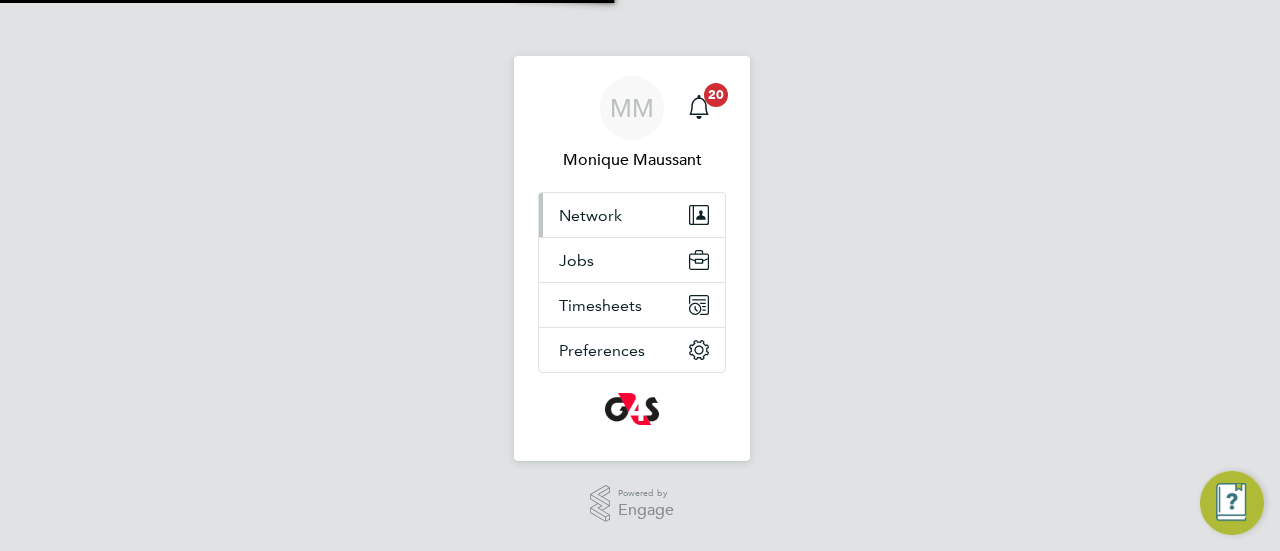 scroll, scrollTop: 0, scrollLeft: 0, axis: both 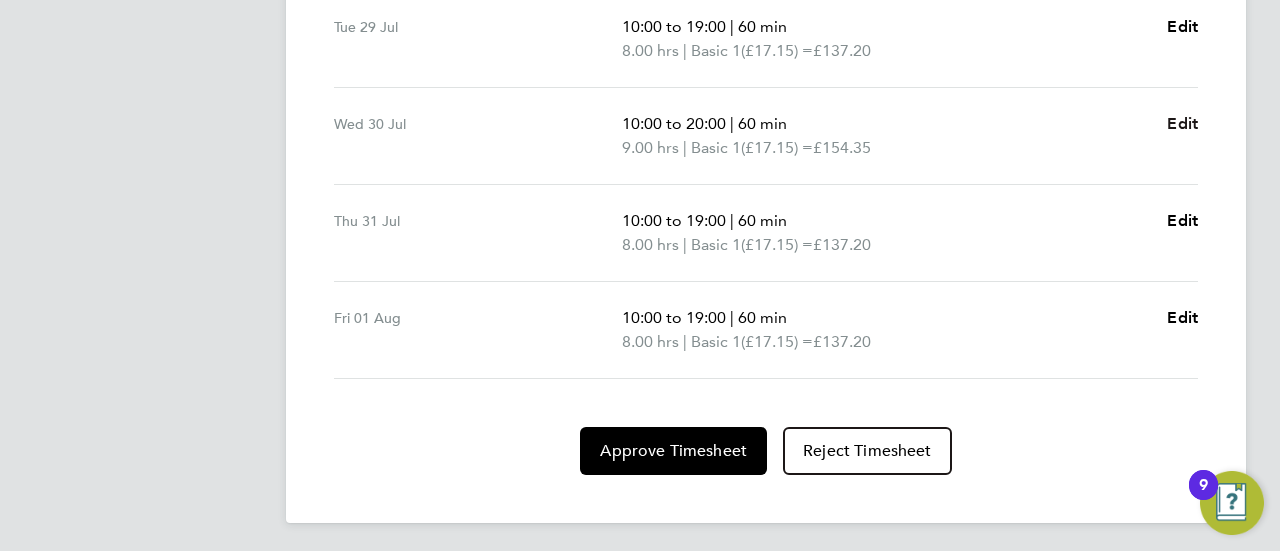click on "Edit" at bounding box center [1182, 123] 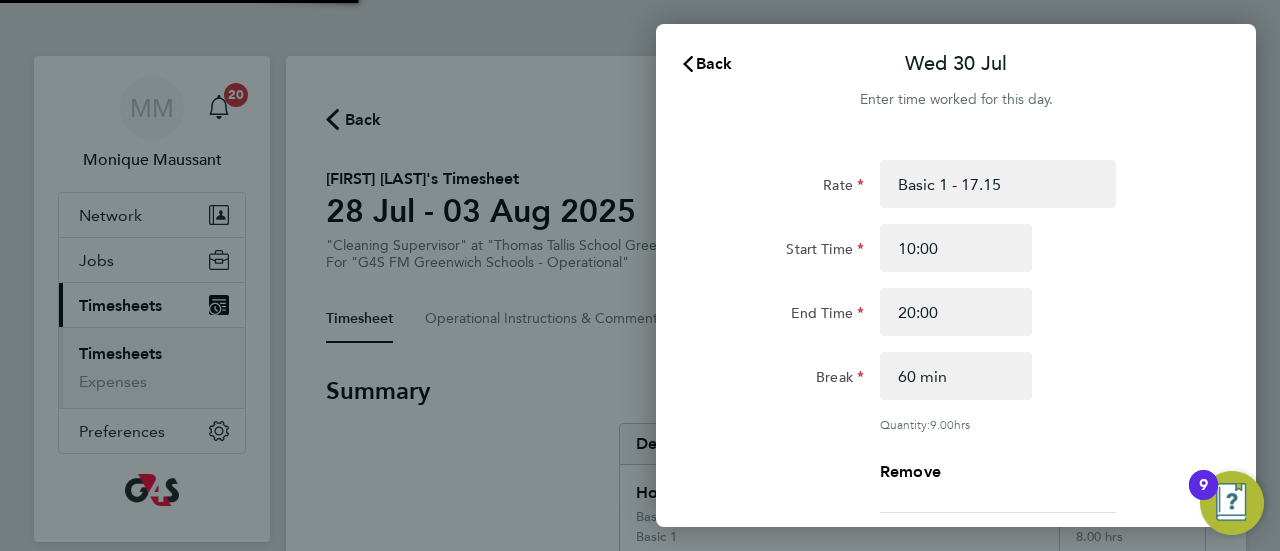 scroll, scrollTop: 0, scrollLeft: 0, axis: both 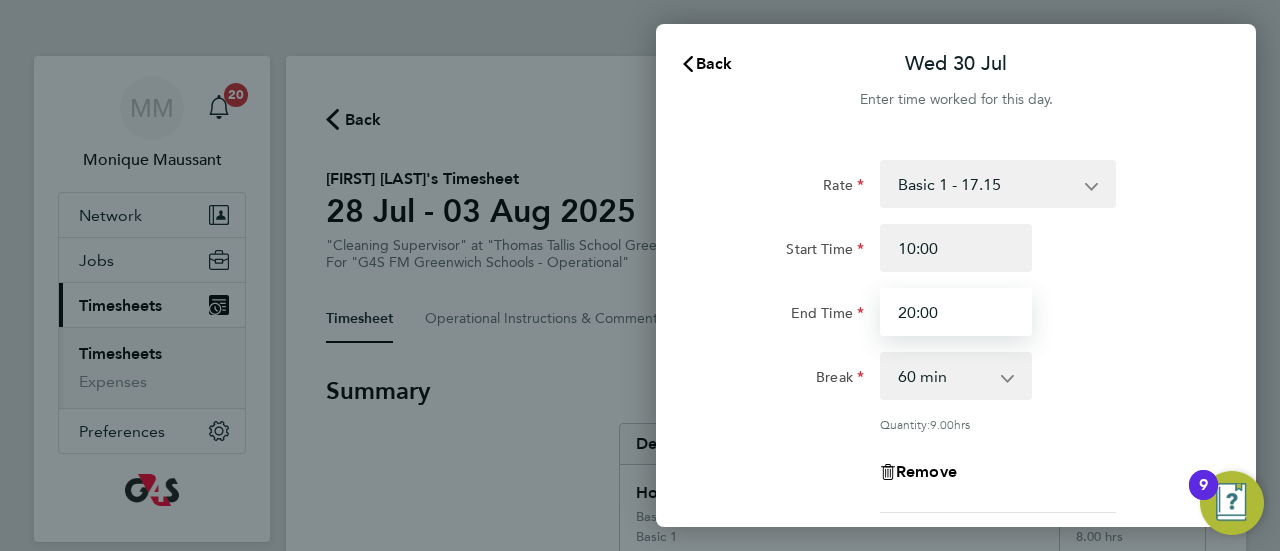click on "20:00" at bounding box center [956, 312] 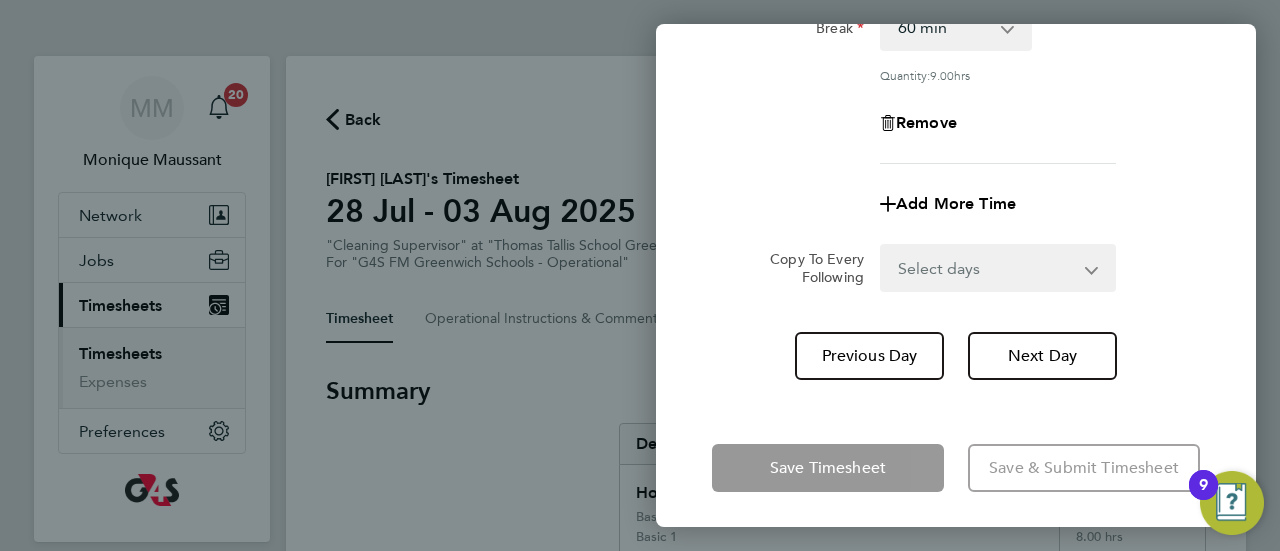 scroll, scrollTop: 352, scrollLeft: 0, axis: vertical 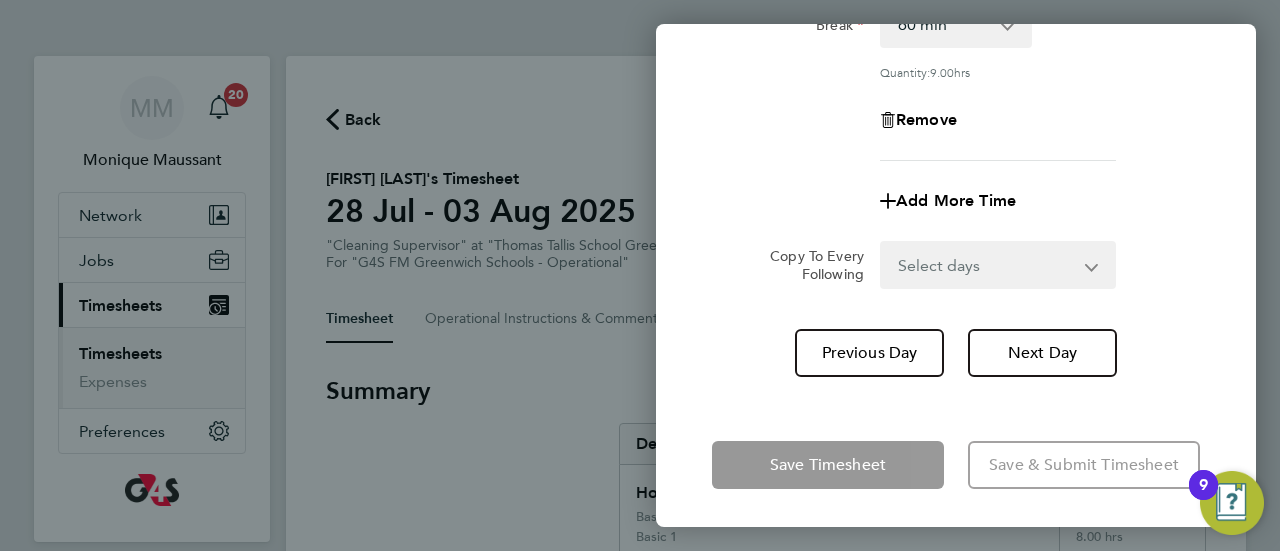 type on "19:00" 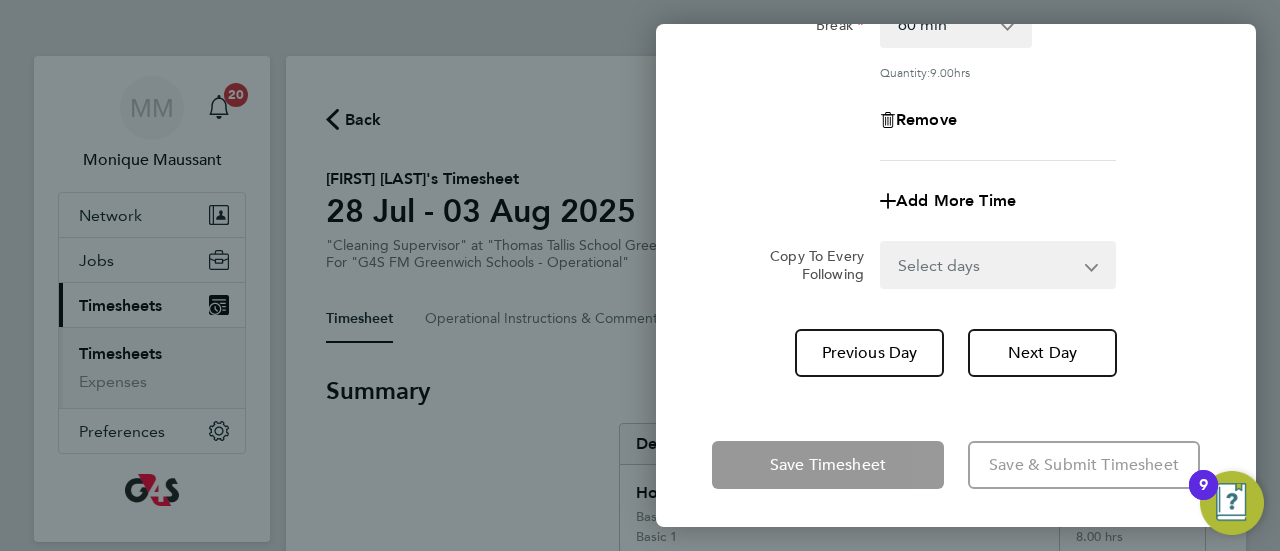click on "Save Timesheet" 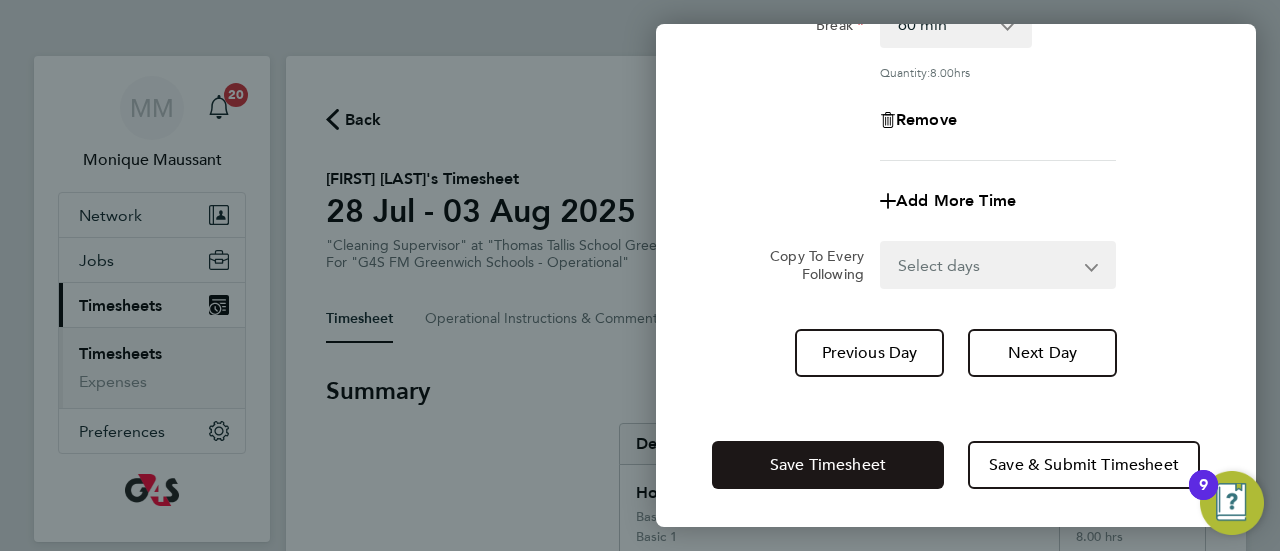 click on "Save Timesheet" 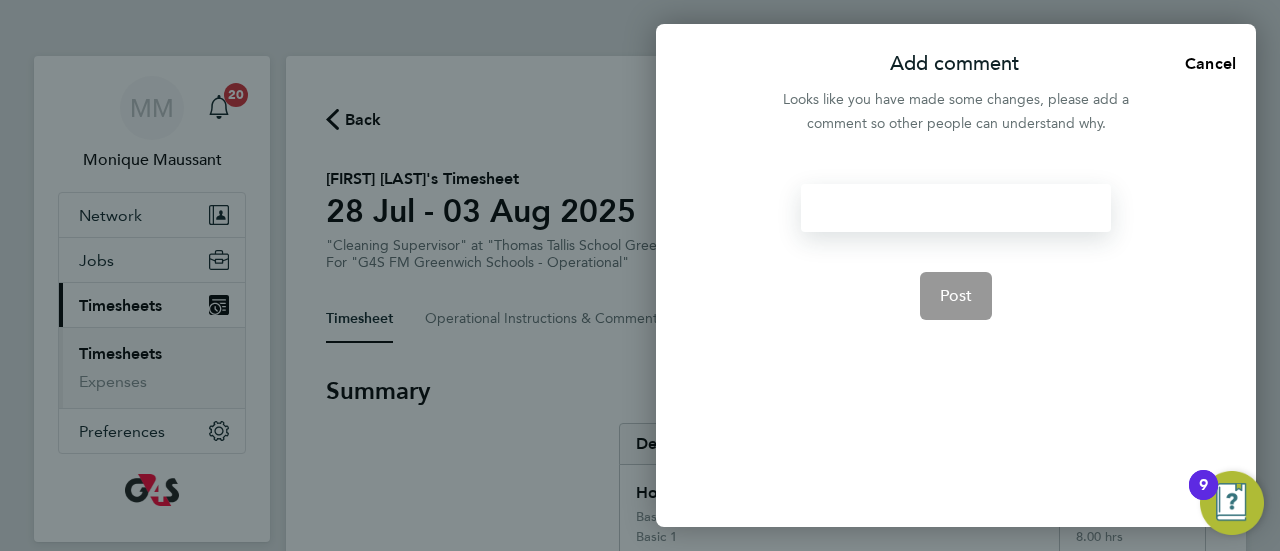 click at bounding box center [955, 208] 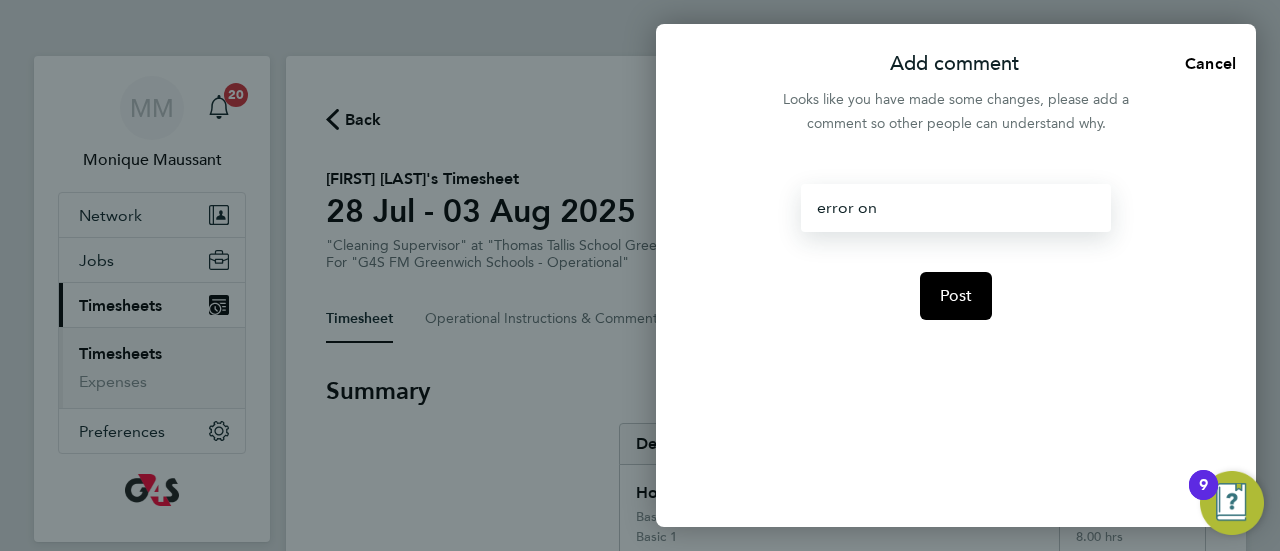 click on "error on" at bounding box center [955, 208] 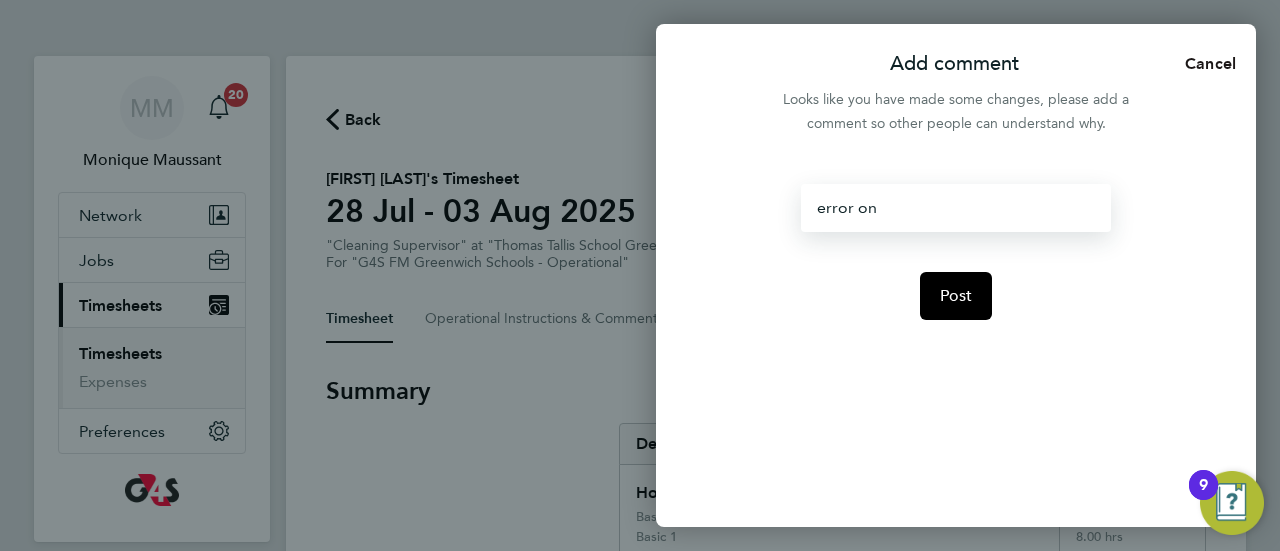 click on "Cancel" 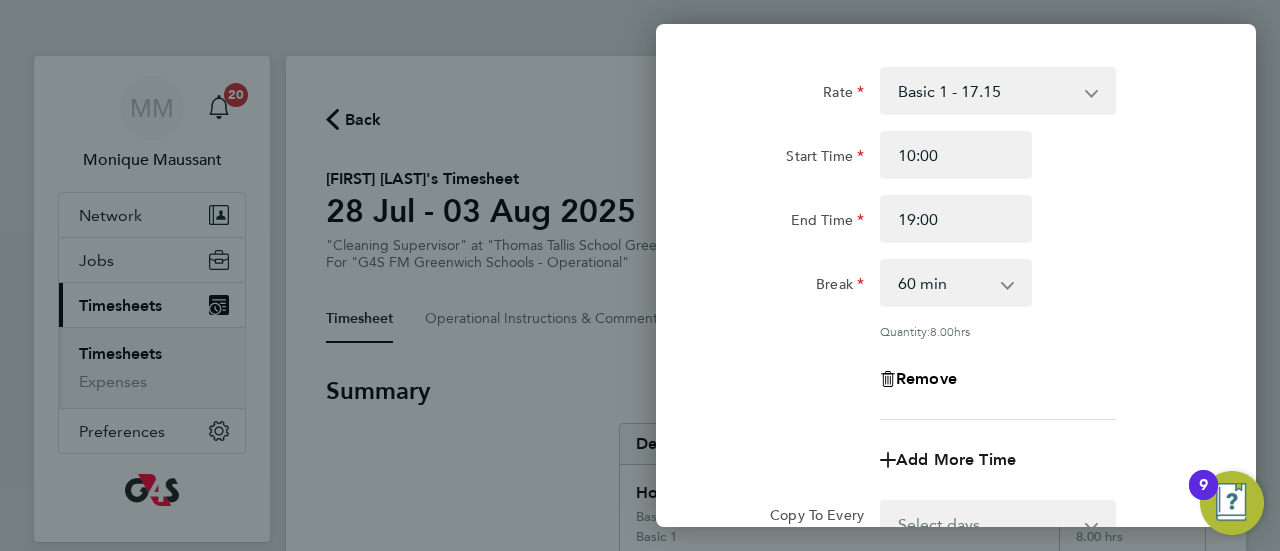 scroll, scrollTop: 0, scrollLeft: 0, axis: both 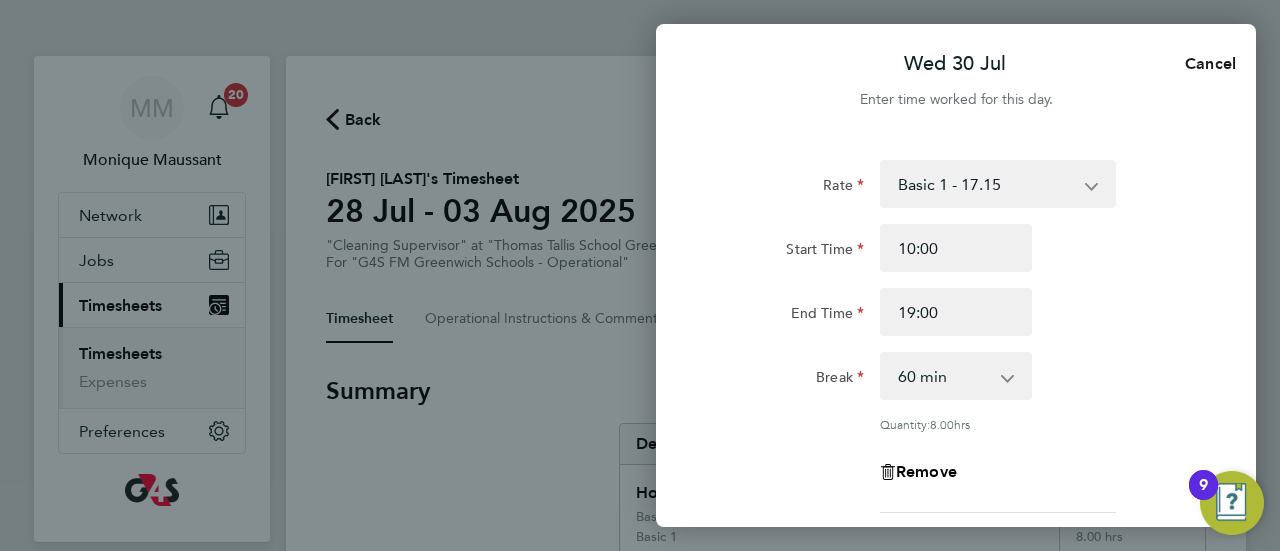 click on "Cancel" 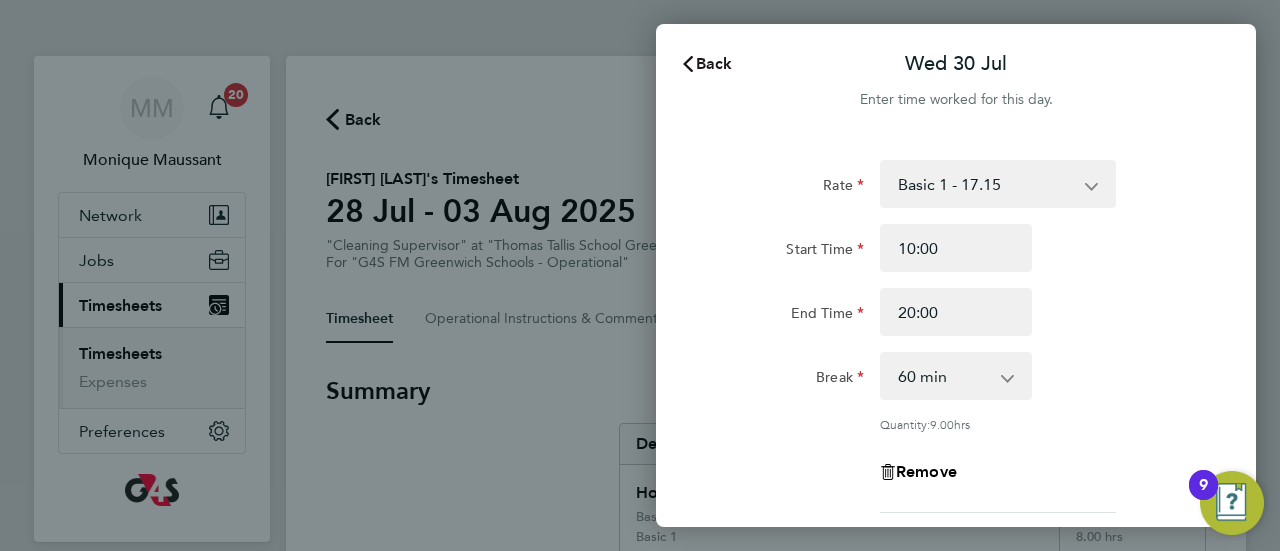 click 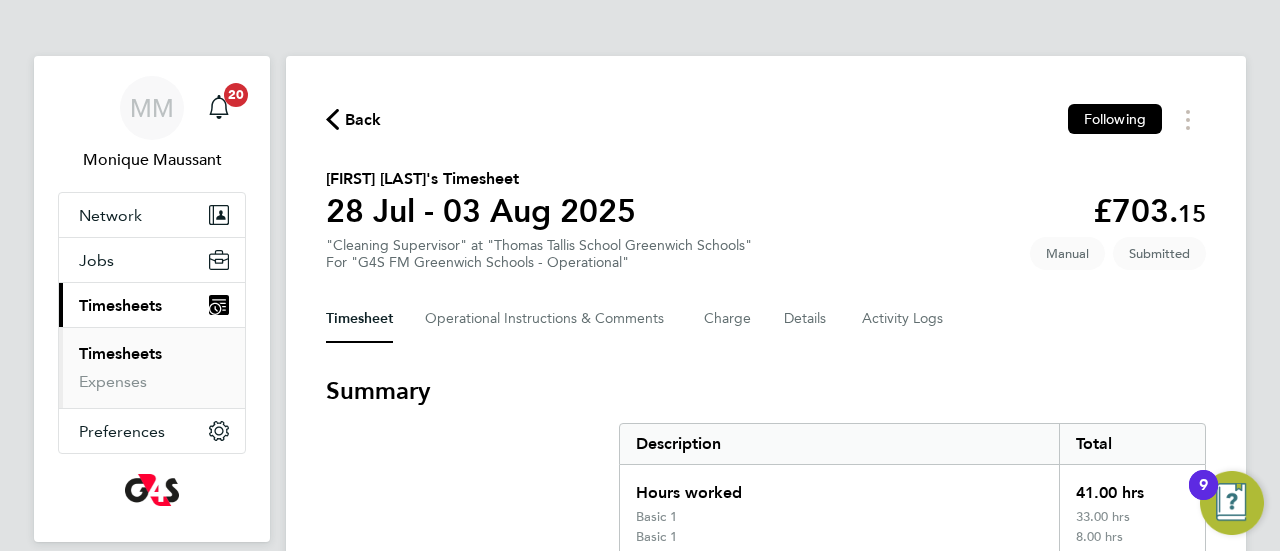 click on "Back" 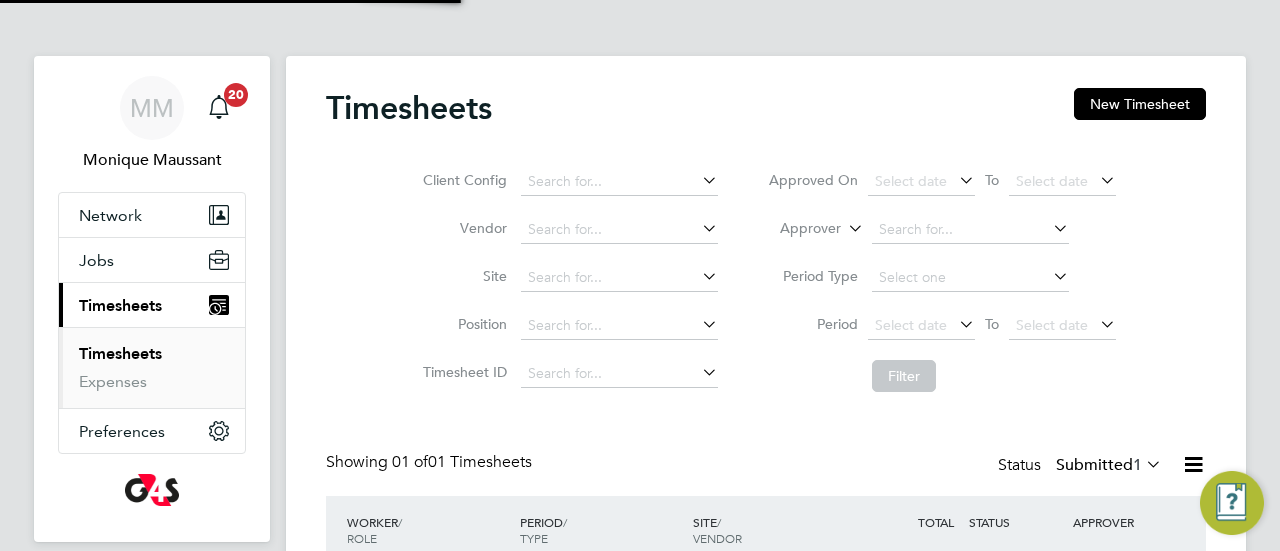 scroll, scrollTop: 10, scrollLeft: 10, axis: both 